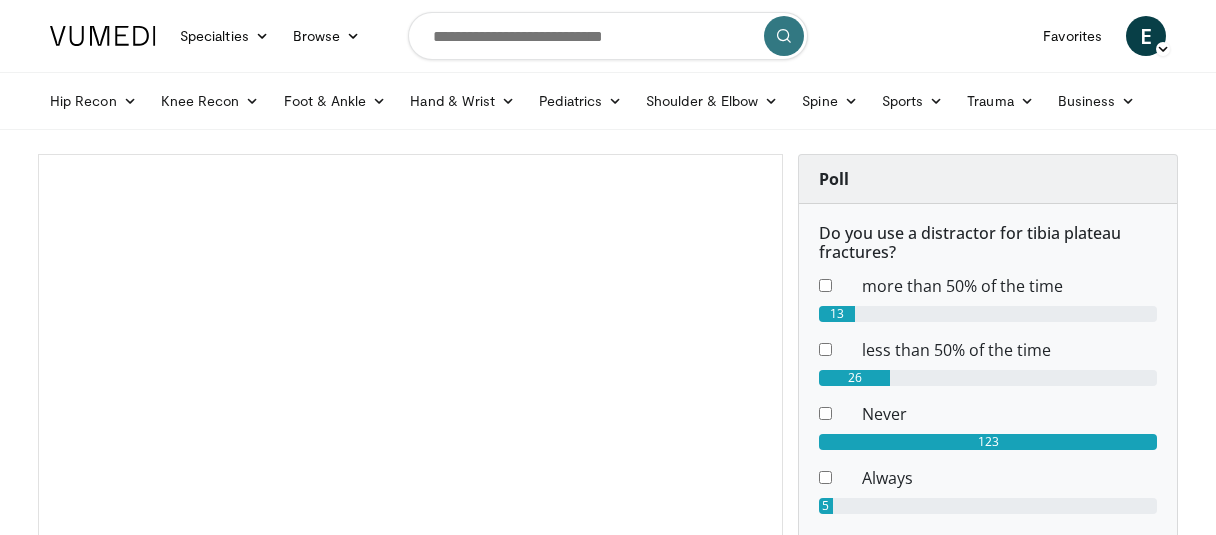 scroll, scrollTop: 0, scrollLeft: 0, axis: both 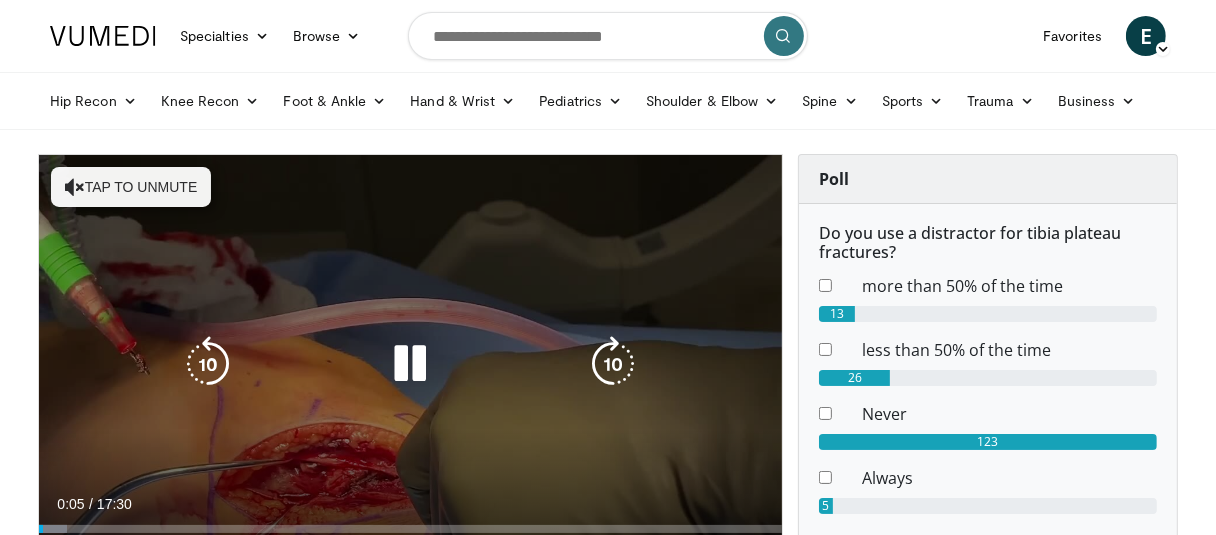 click on "Tap to unmute" at bounding box center (131, 187) 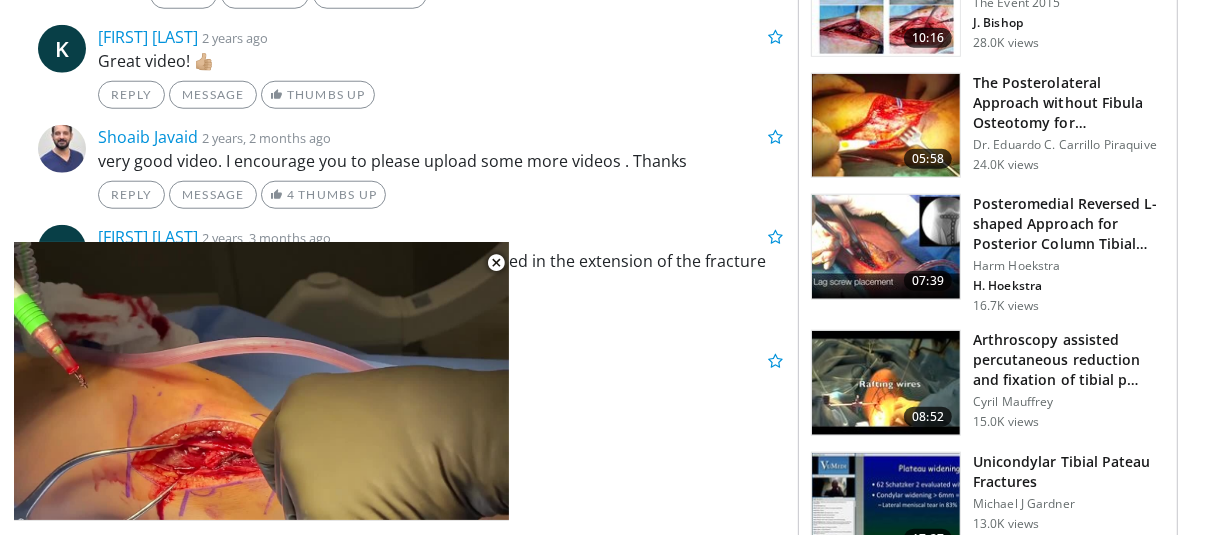 scroll, scrollTop: 1500, scrollLeft: 0, axis: vertical 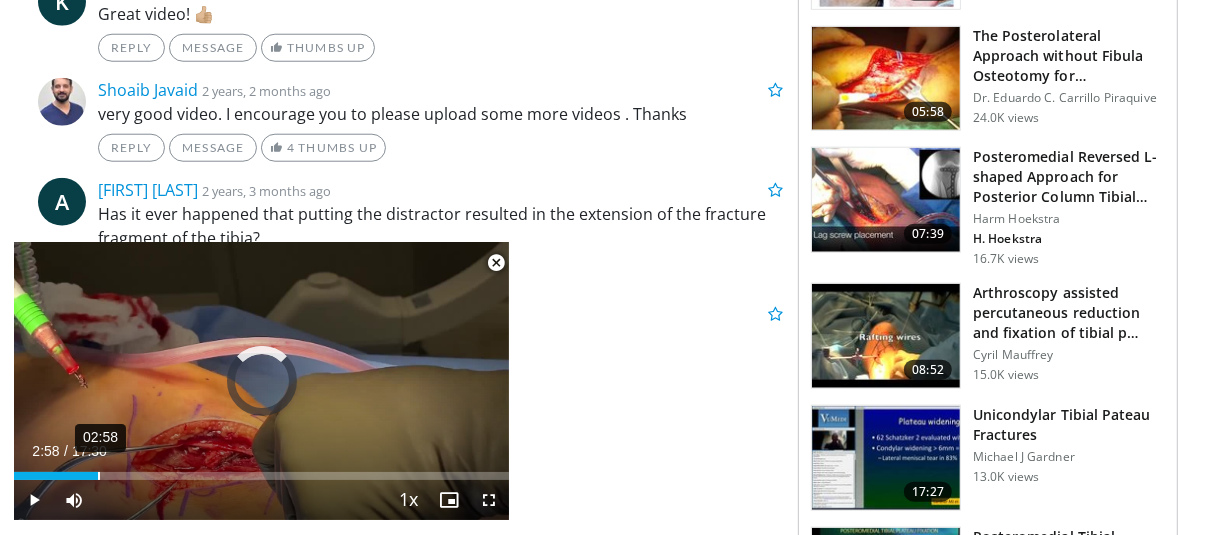 click on "02:58" at bounding box center (99, 476) 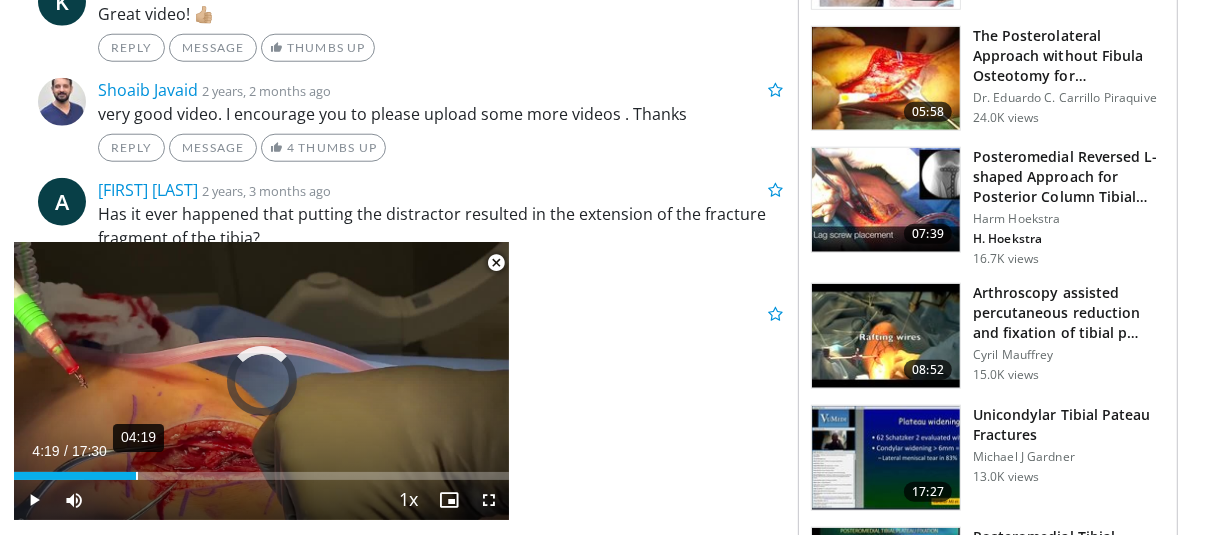 click on "04:19" at bounding box center (137, 476) 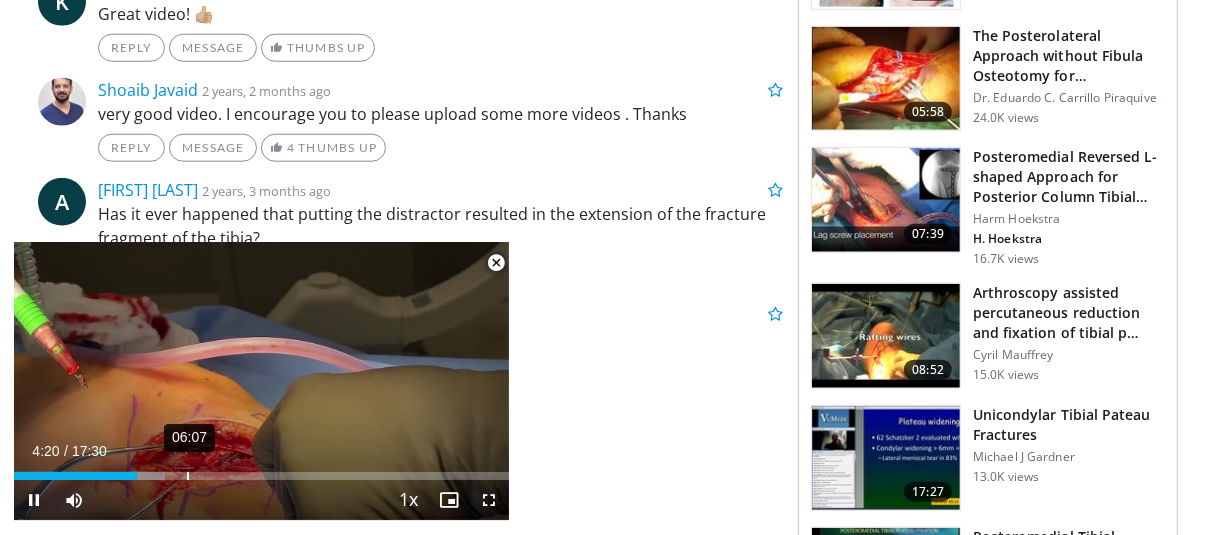 click on "Loaded :  30.48% 06:07 04:21" at bounding box center (261, 476) 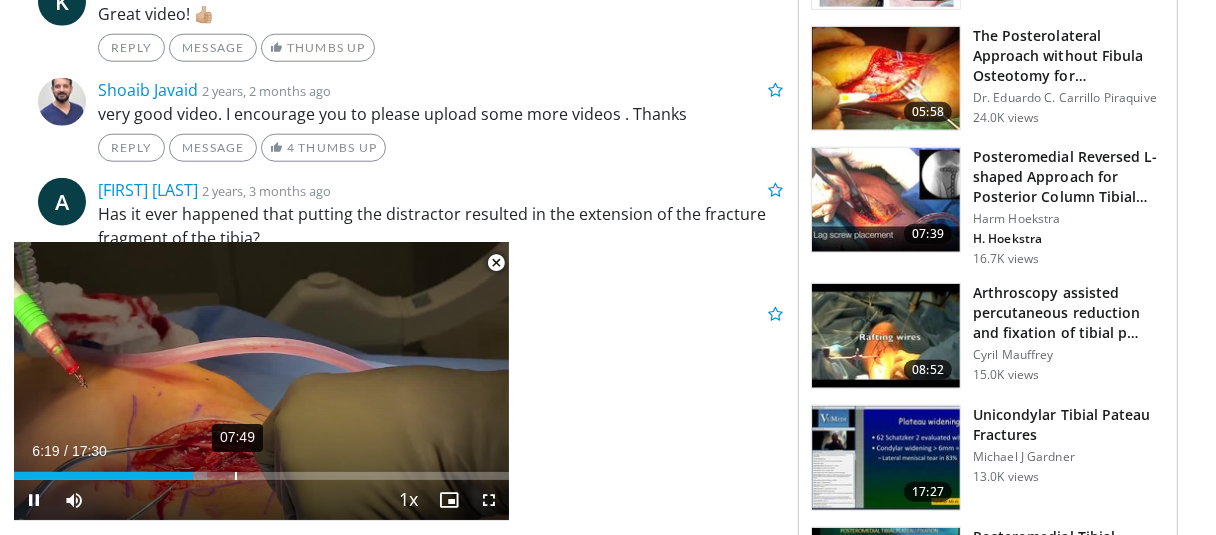click on "07:49" at bounding box center (236, 476) 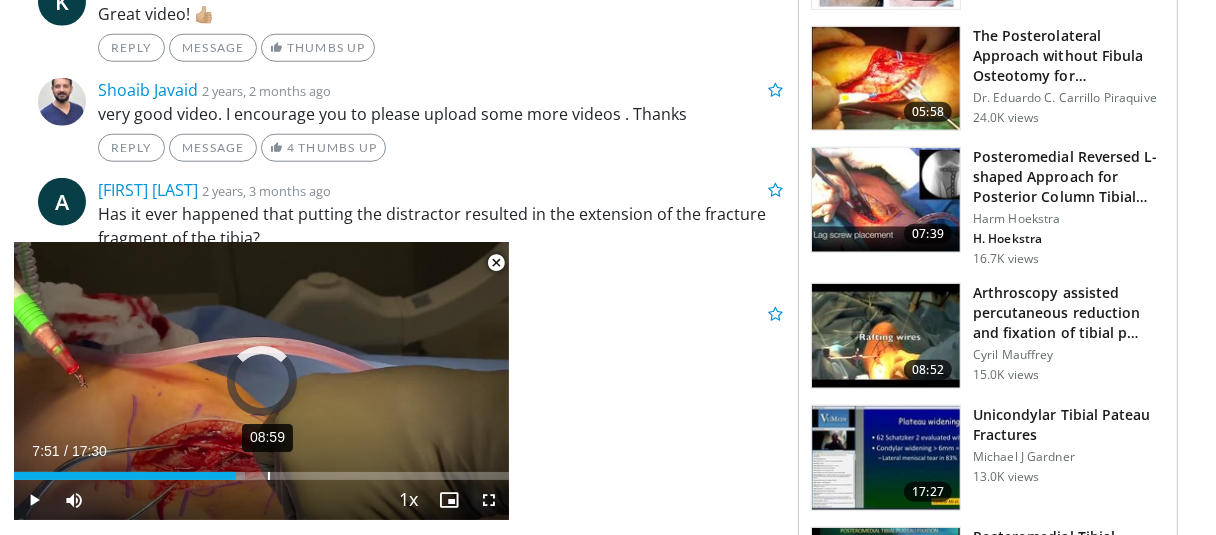 click on "08:59" at bounding box center (269, 476) 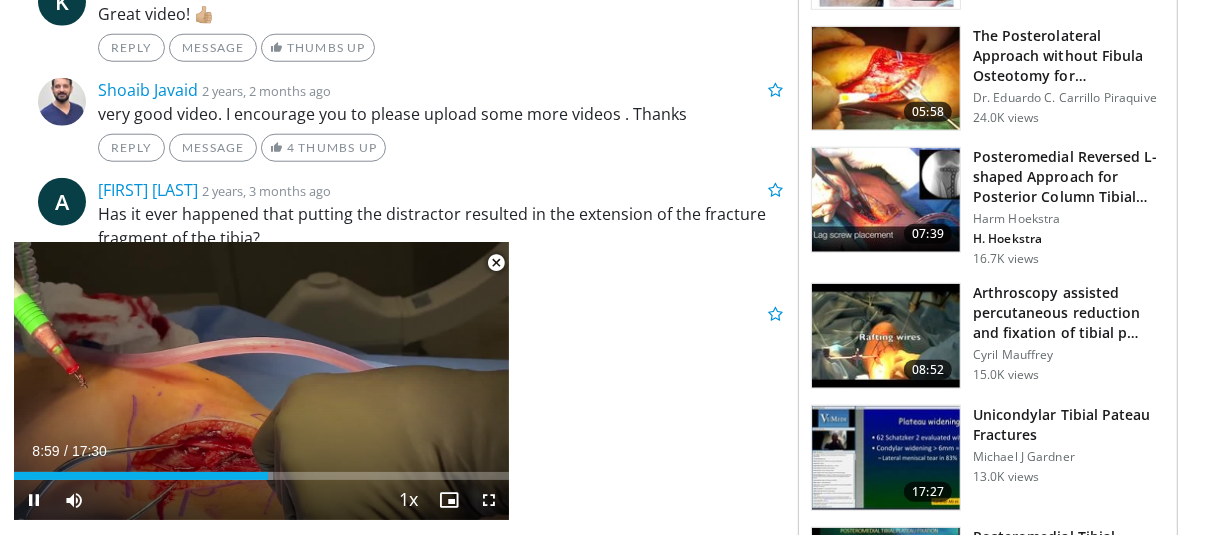 click on "Current Time  8:59 / Duration  17:30 Pause Skip Backward Skip Forward Mute Loaded :  52.39% 09:28 08:59 Stream Type  LIVE Seek to live, currently behind live LIVE   1x Playback Rate 0.5x 0.75x 1x , selected 1.25x 1.5x 1.75x 2x Chapters Chapters Descriptions descriptions off , selected Captions captions settings , opens captions settings dialog captions off , selected Audio Track en (Main) , selected Fullscreen Enable picture-in-picture mode" at bounding box center (261, 500) 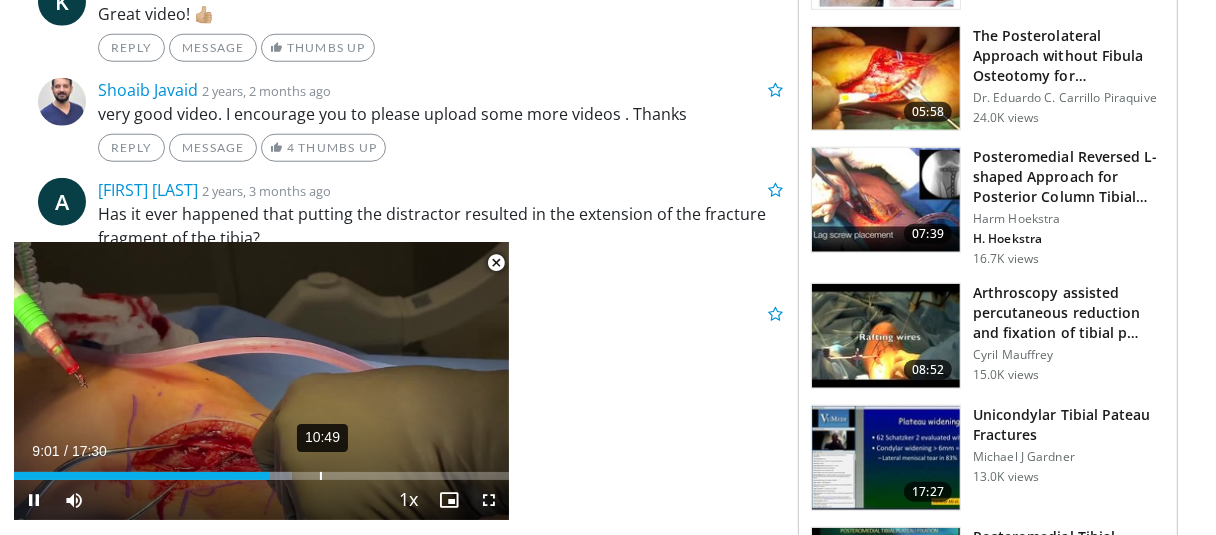 click on "10:49" at bounding box center [321, 476] 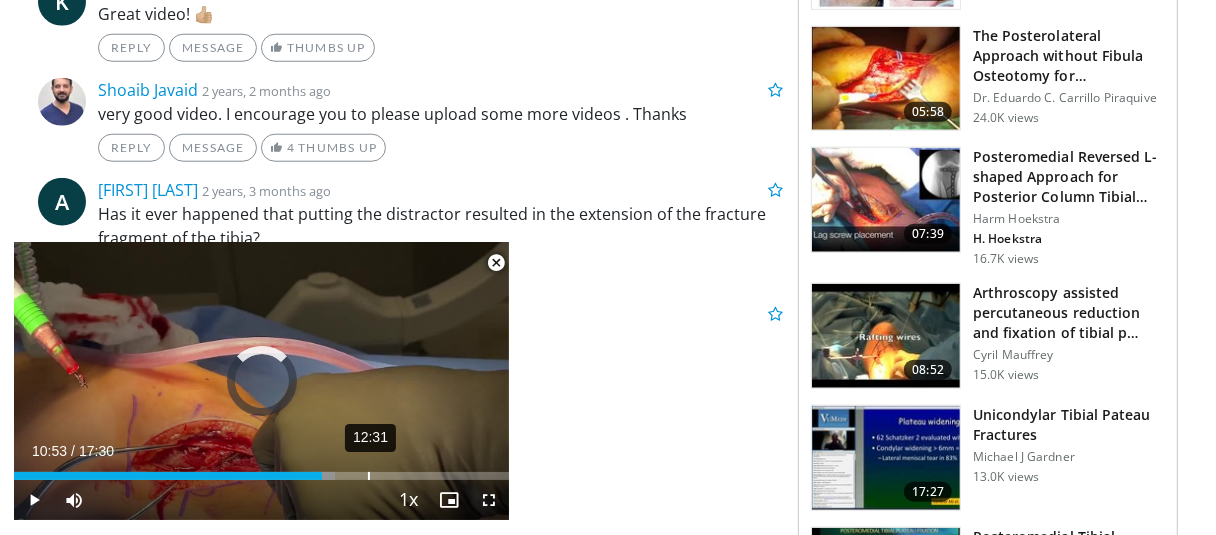 click on "12:31" at bounding box center [369, 476] 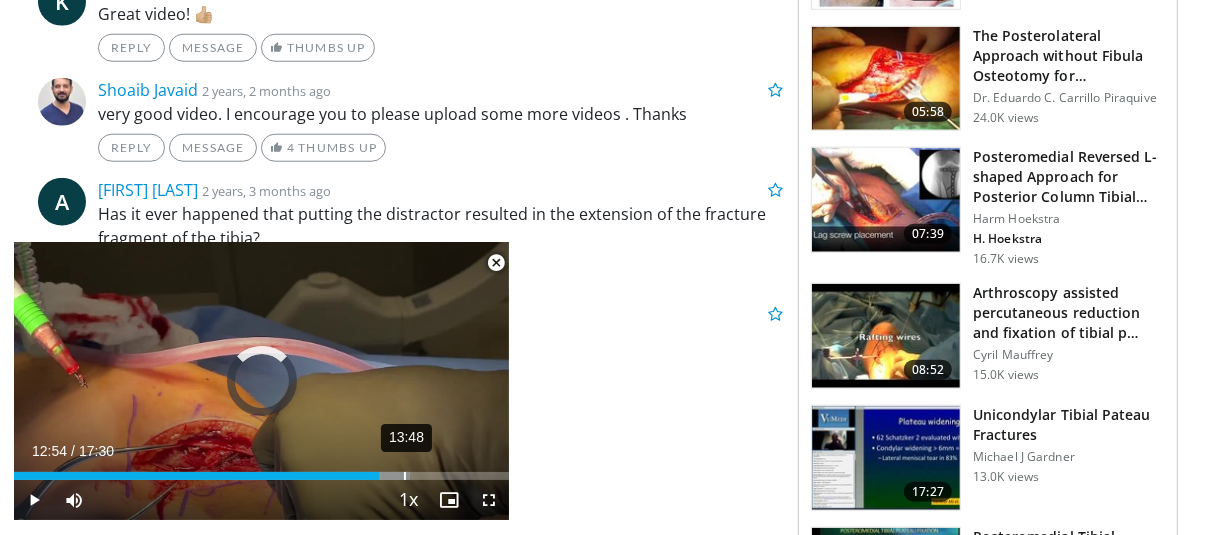 click on "13:48" at bounding box center [405, 476] 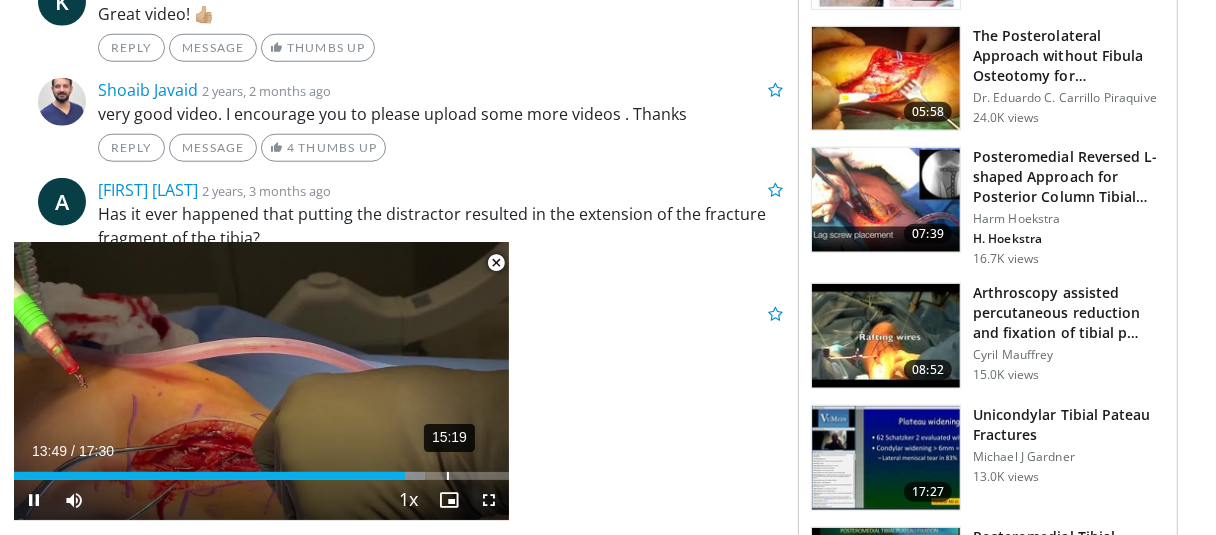 click on "15:19" at bounding box center [448, 476] 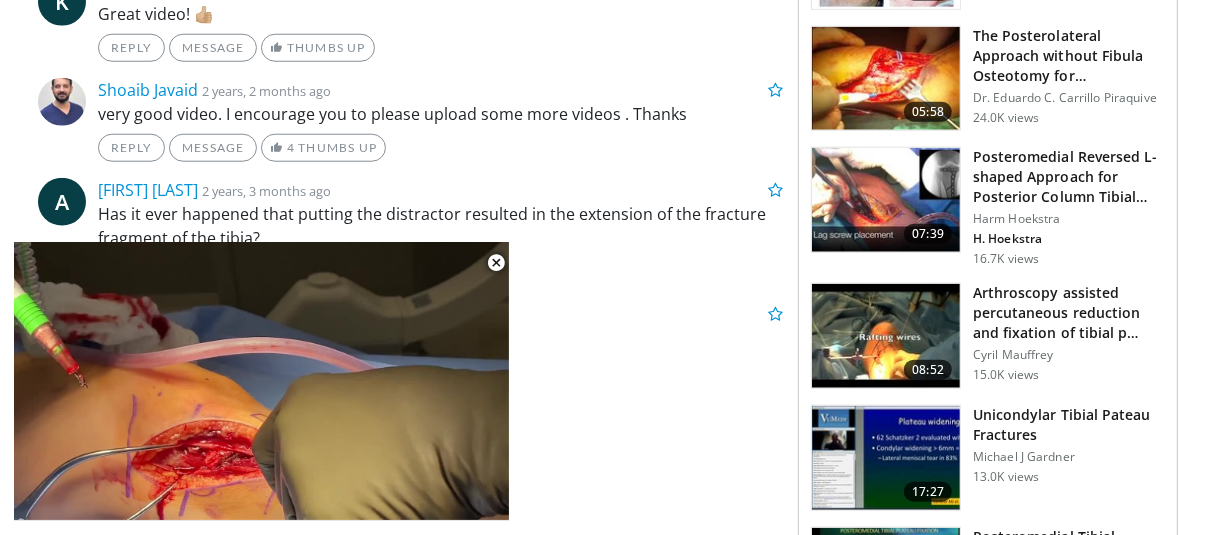 click on "**********" at bounding box center [418, 178] 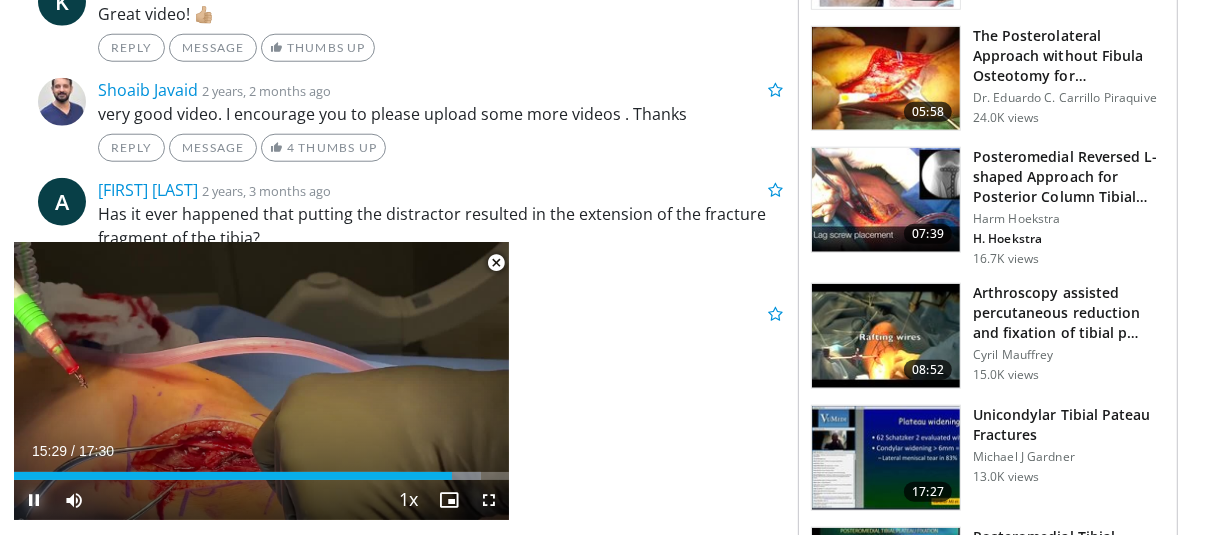 click at bounding box center [34, 500] 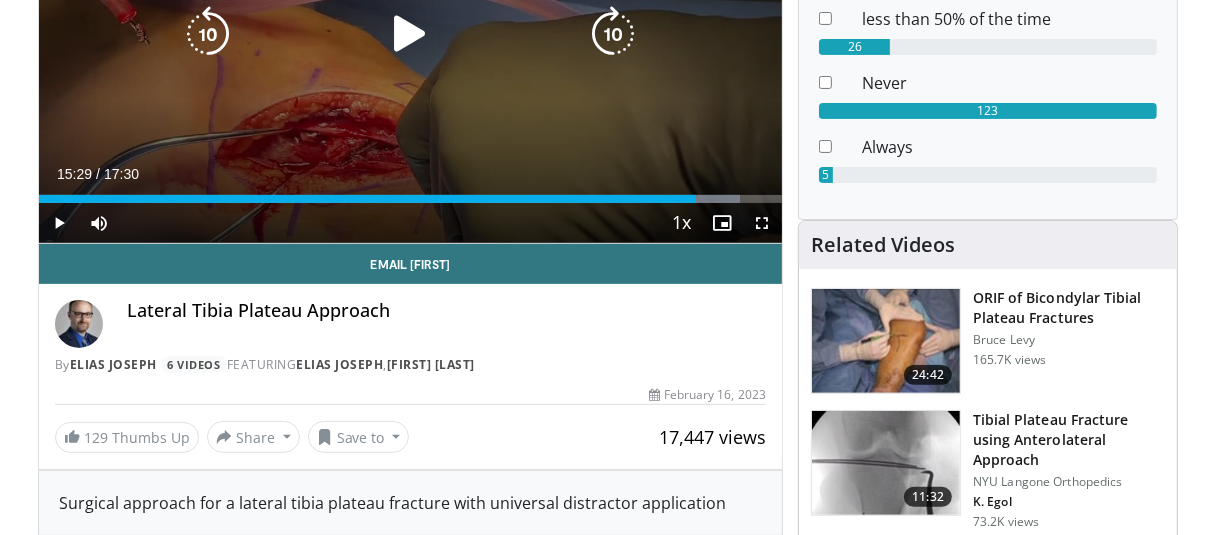 scroll, scrollTop: 400, scrollLeft: 0, axis: vertical 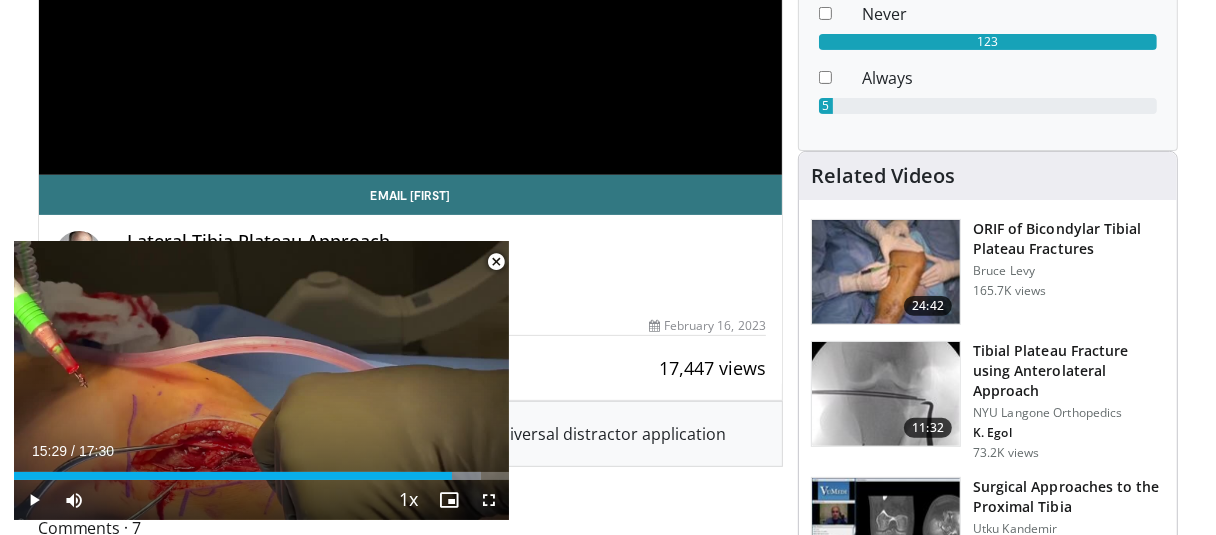 click at bounding box center (496, 262) 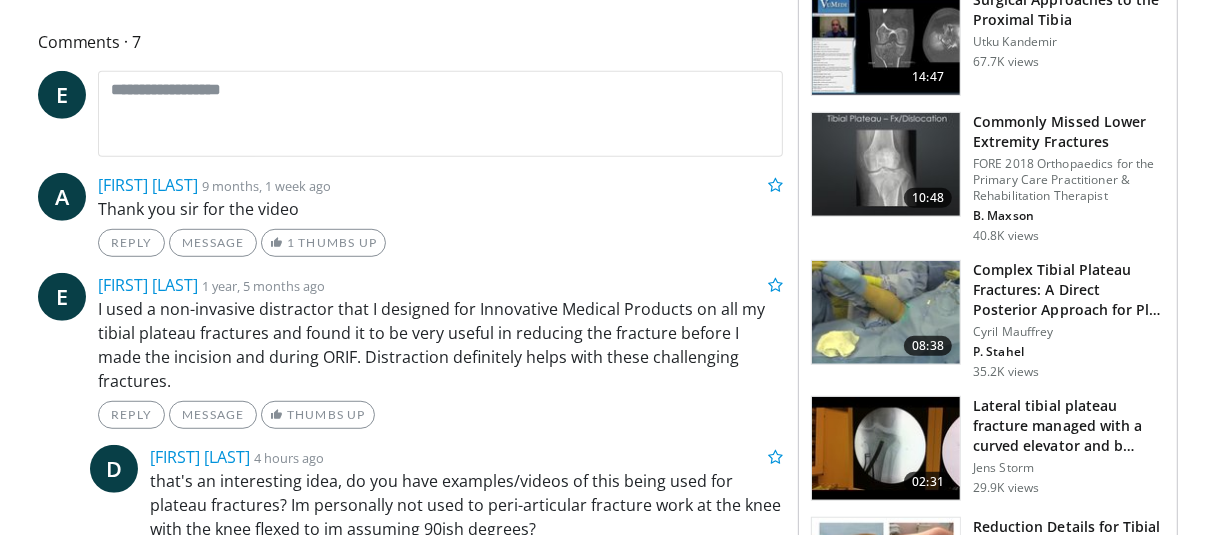 scroll, scrollTop: 1000, scrollLeft: 0, axis: vertical 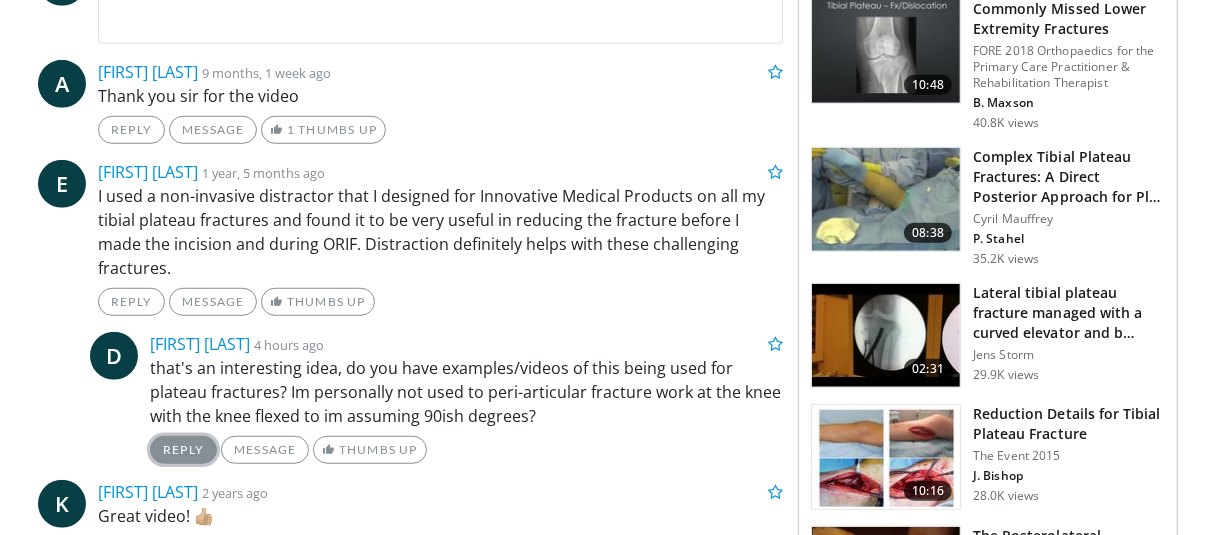 click on "Reply" at bounding box center [183, 450] 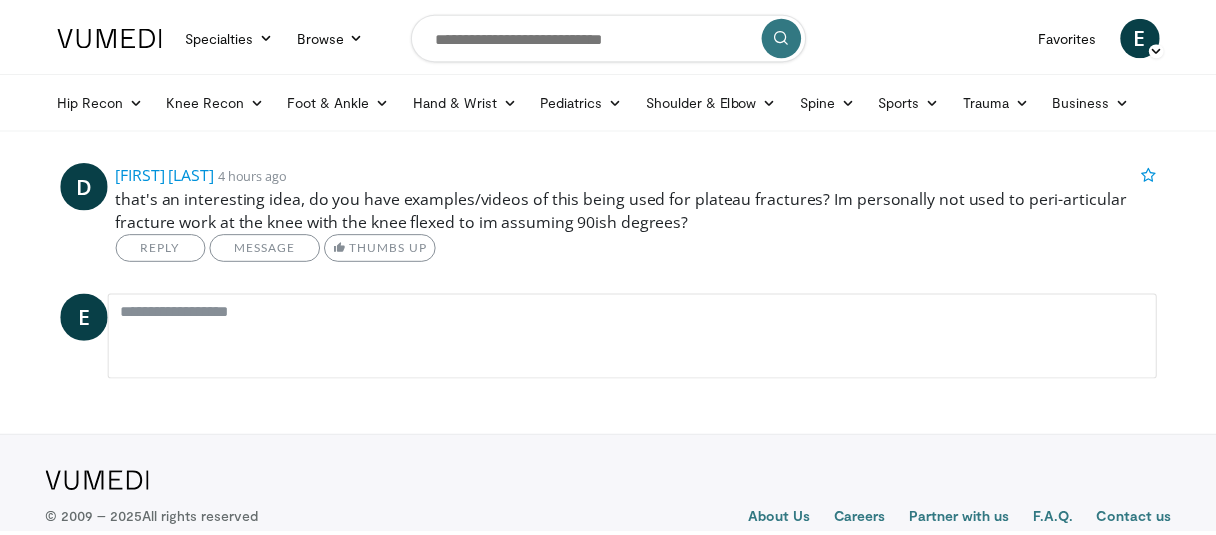 scroll, scrollTop: 0, scrollLeft: 0, axis: both 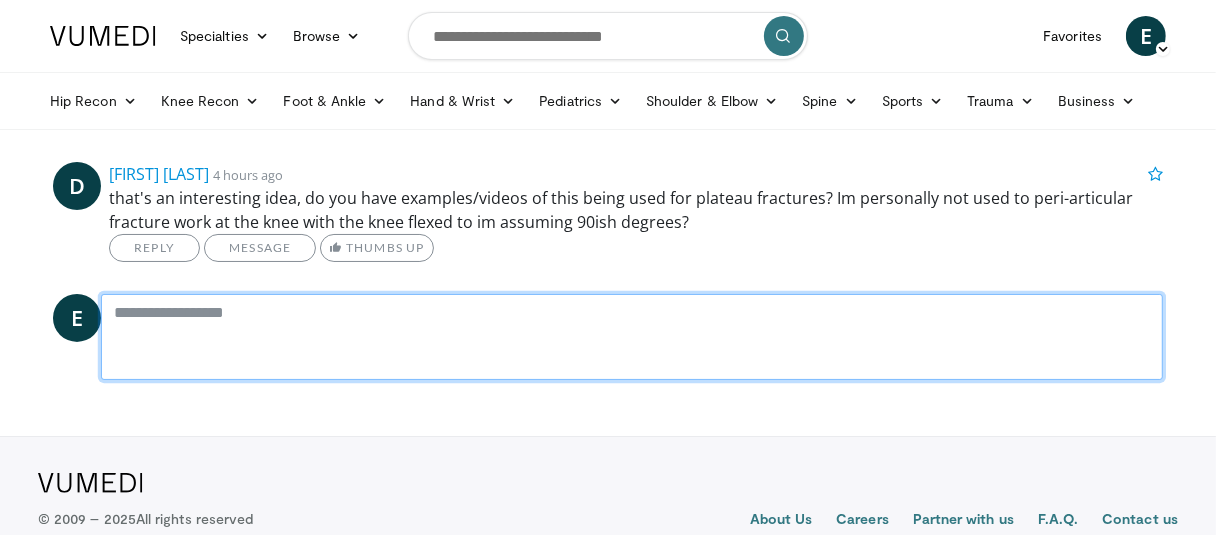 click at bounding box center (632, 337) 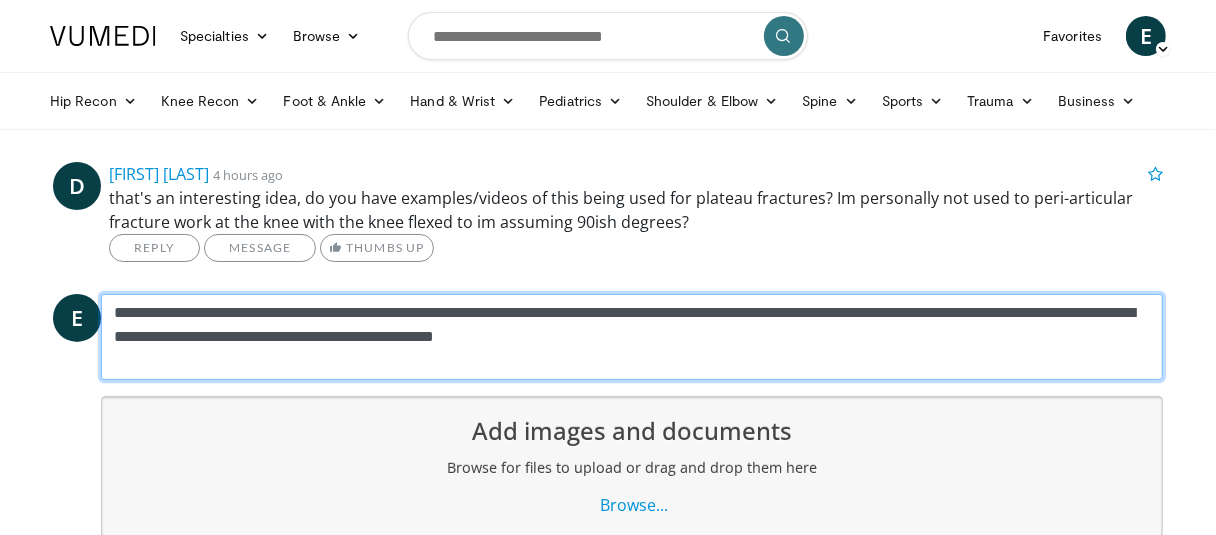 click on "**********" at bounding box center [632, 337] 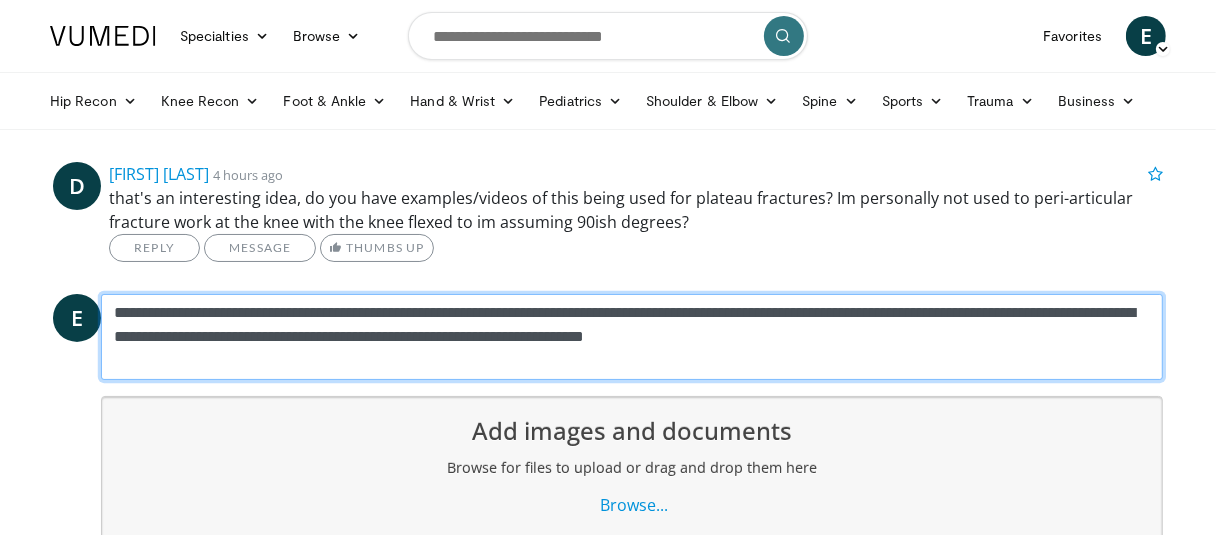 click on "**********" at bounding box center (632, 337) 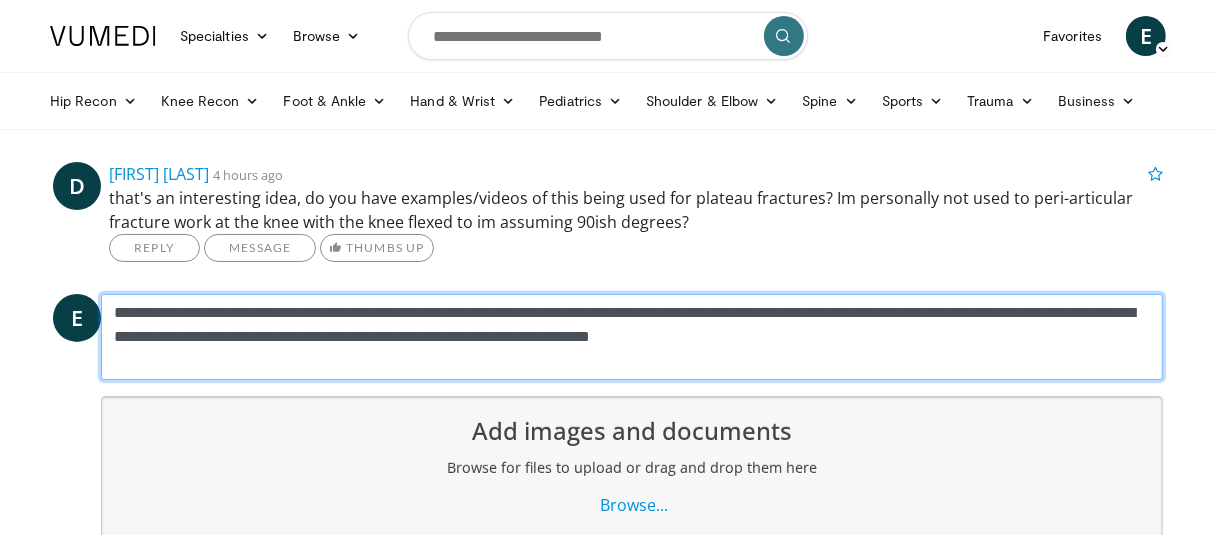 click on "**********" at bounding box center (632, 337) 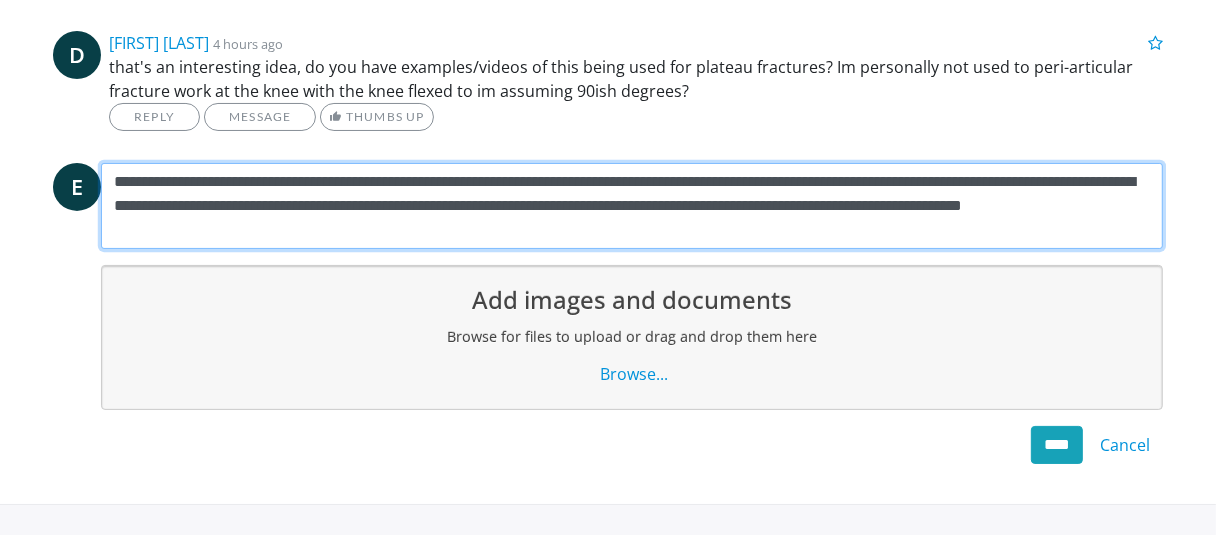 scroll, scrollTop: 100, scrollLeft: 0, axis: vertical 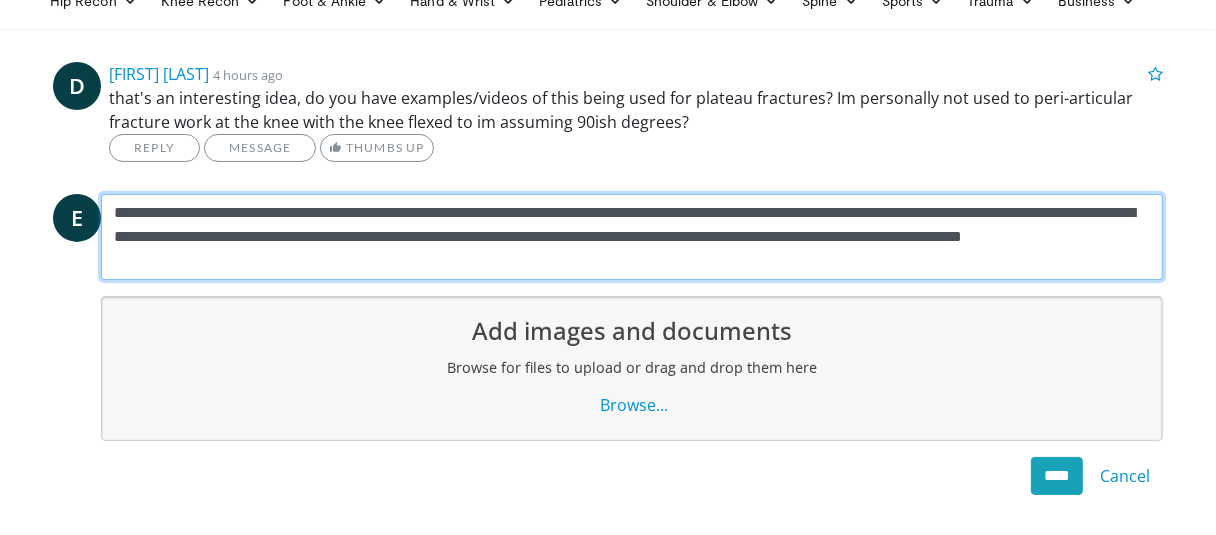 click on "**********" at bounding box center (632, 237) 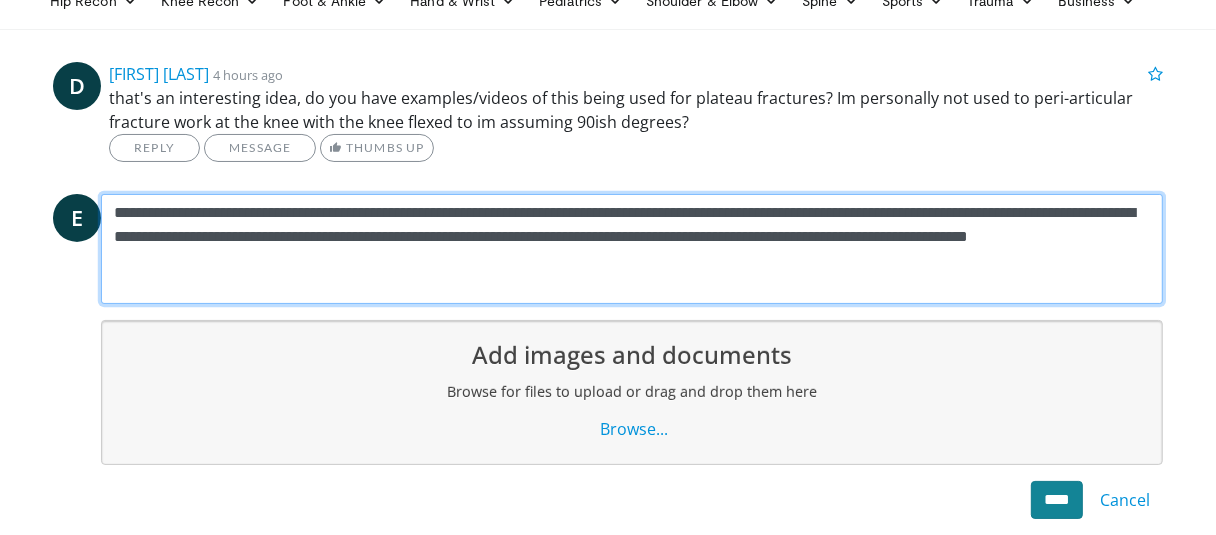 type on "**********" 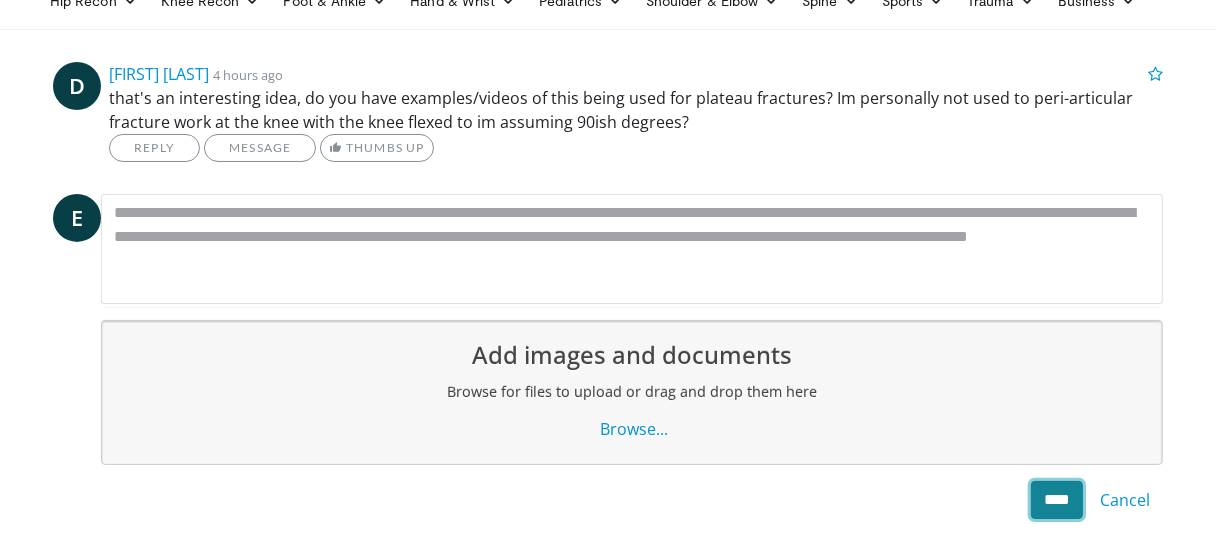click on "****" at bounding box center [1057, 500] 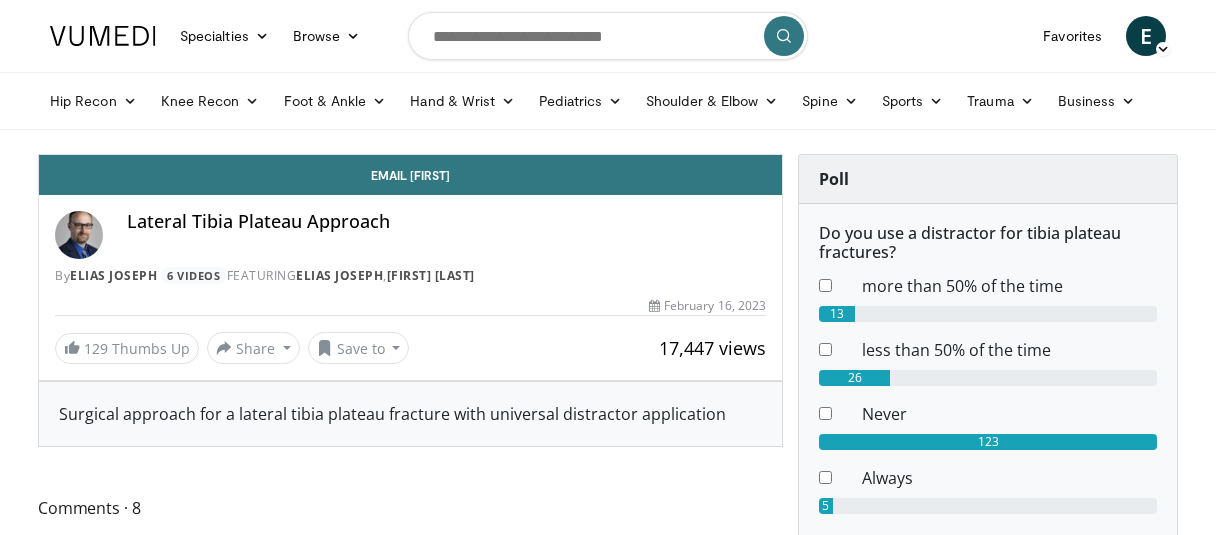 scroll, scrollTop: 0, scrollLeft: 0, axis: both 